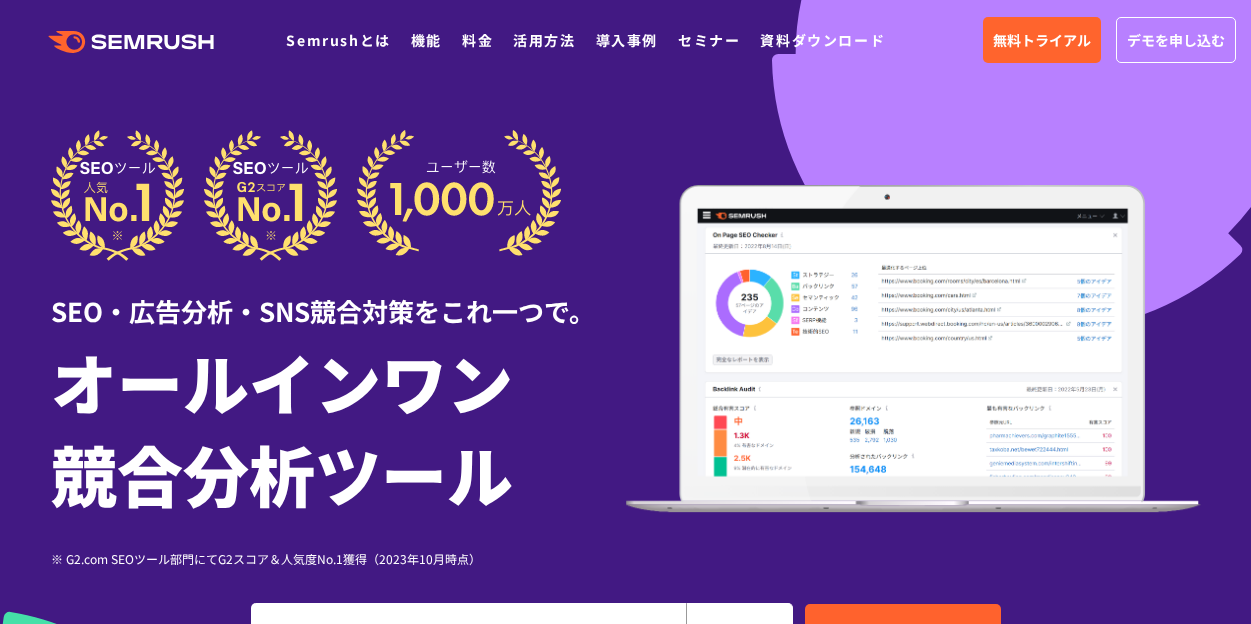 scroll, scrollTop: 0, scrollLeft: 0, axis: both 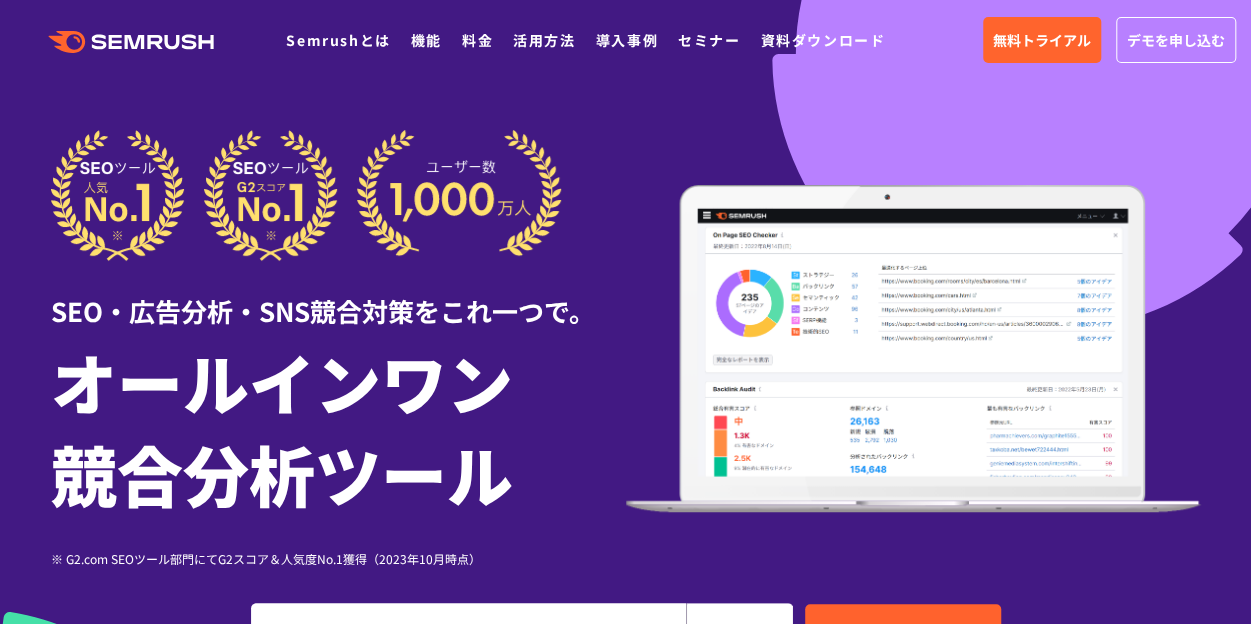 click 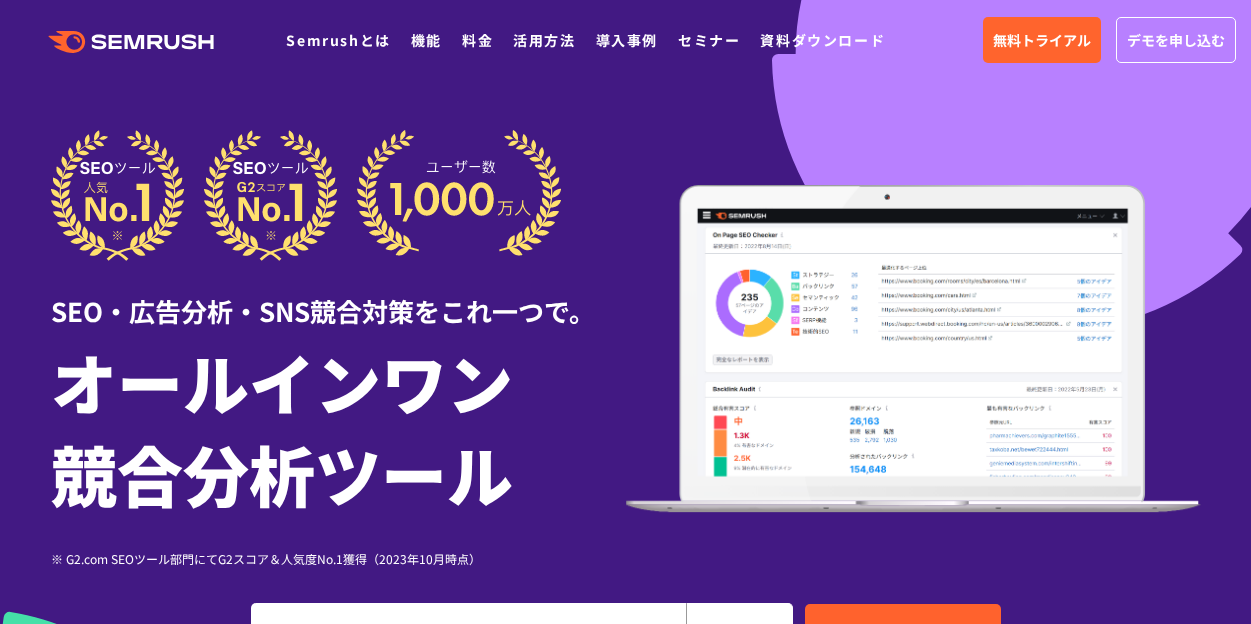 scroll, scrollTop: 0, scrollLeft: 0, axis: both 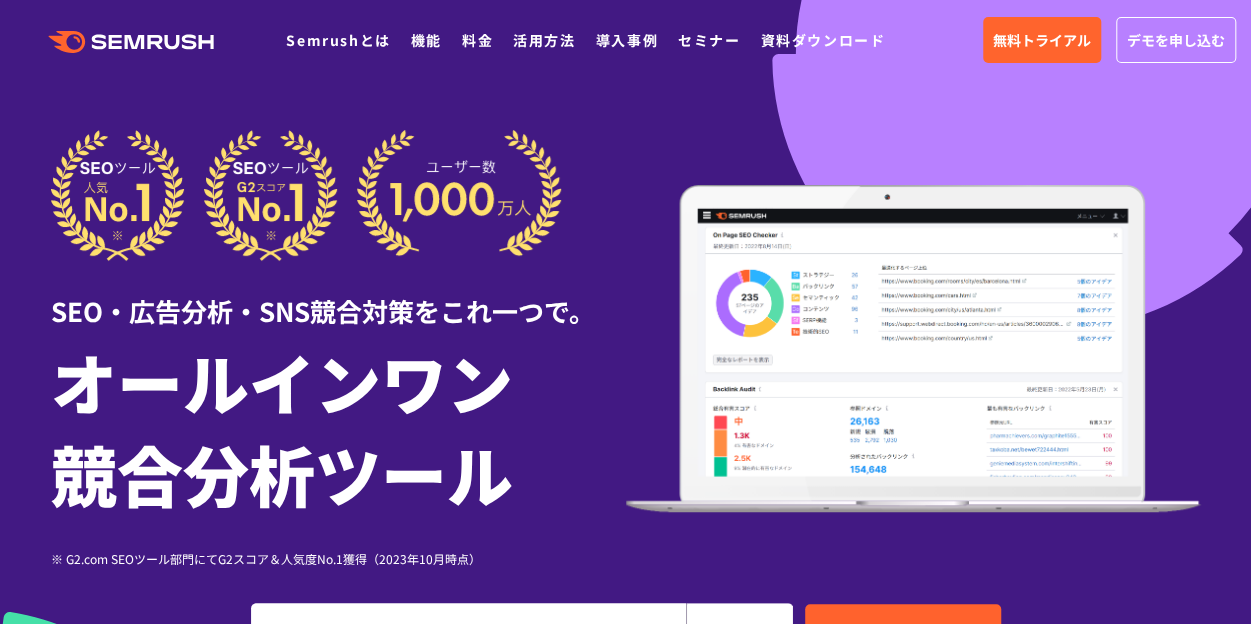click on ".cls {fill: #FF642D;}" 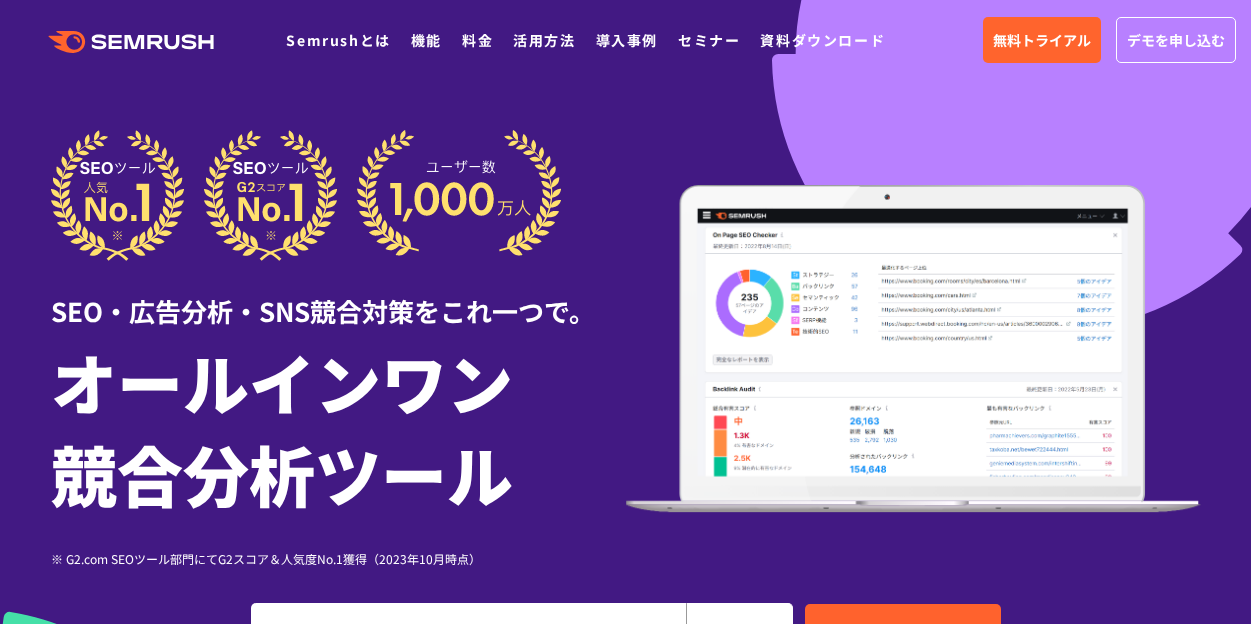 scroll, scrollTop: 0, scrollLeft: 0, axis: both 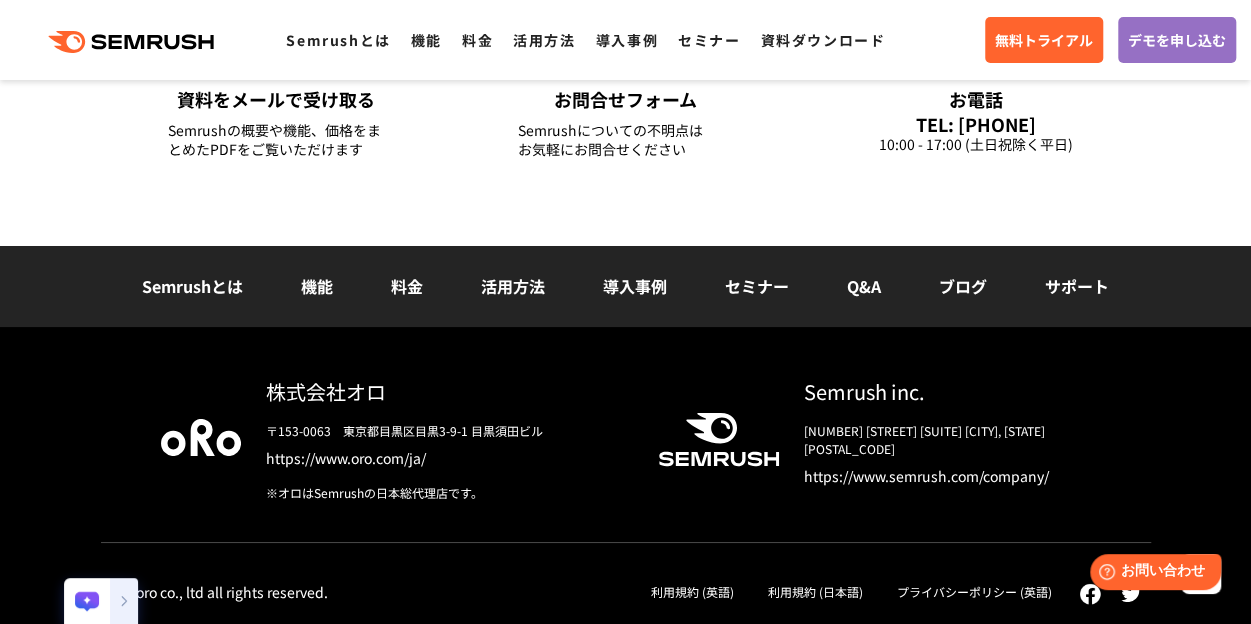 click on ".cls {fill: #FF642D;}" 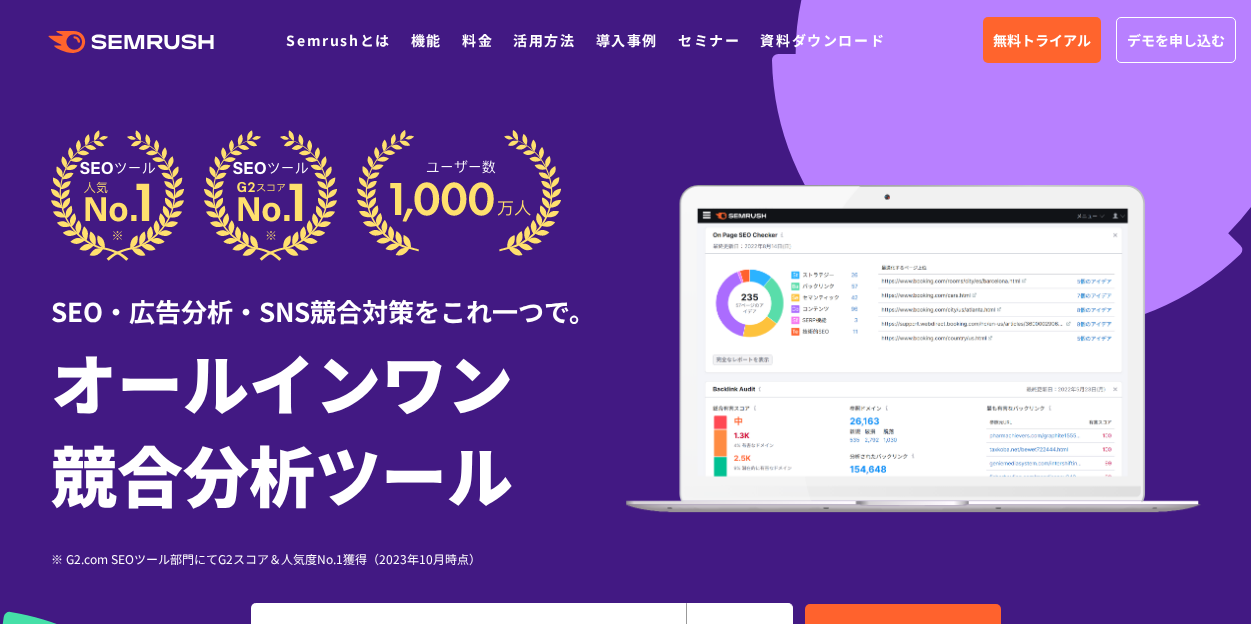 scroll, scrollTop: 0, scrollLeft: 0, axis: both 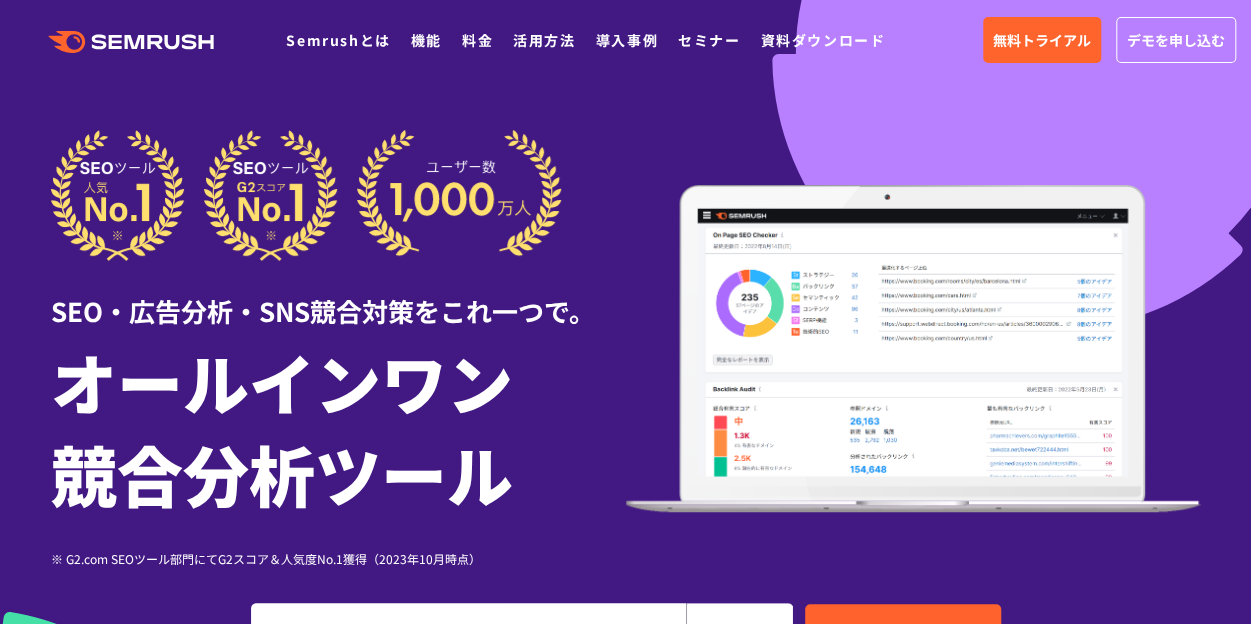 click on ".cls {fill: #FF642D;}" 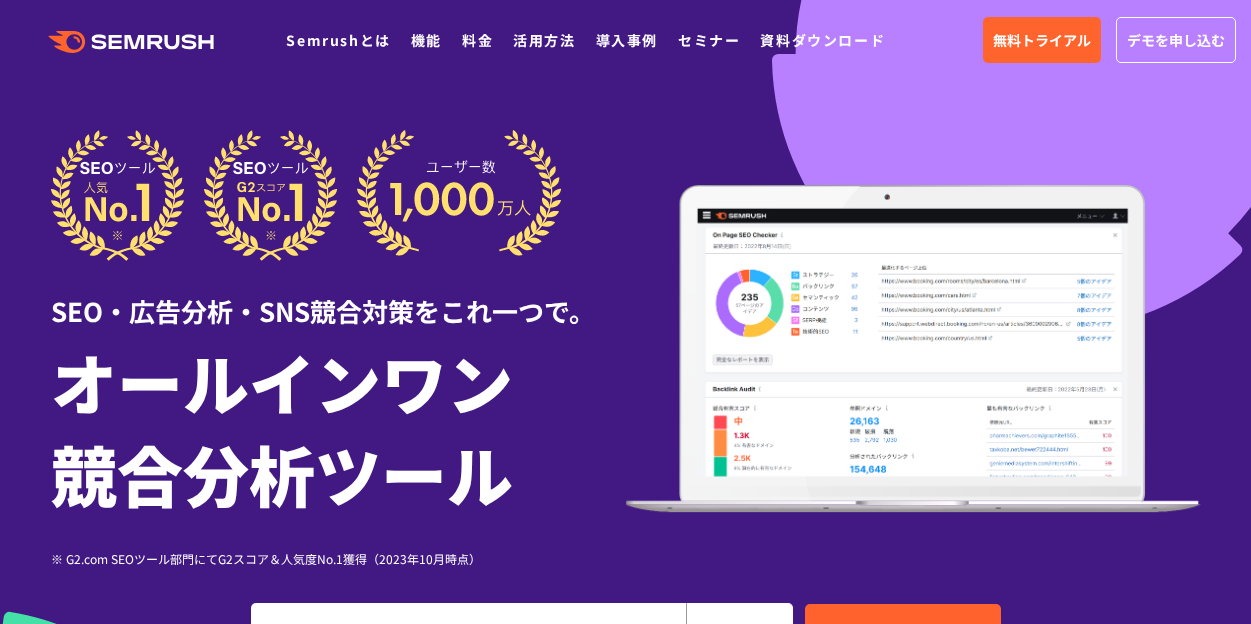 scroll, scrollTop: 0, scrollLeft: 0, axis: both 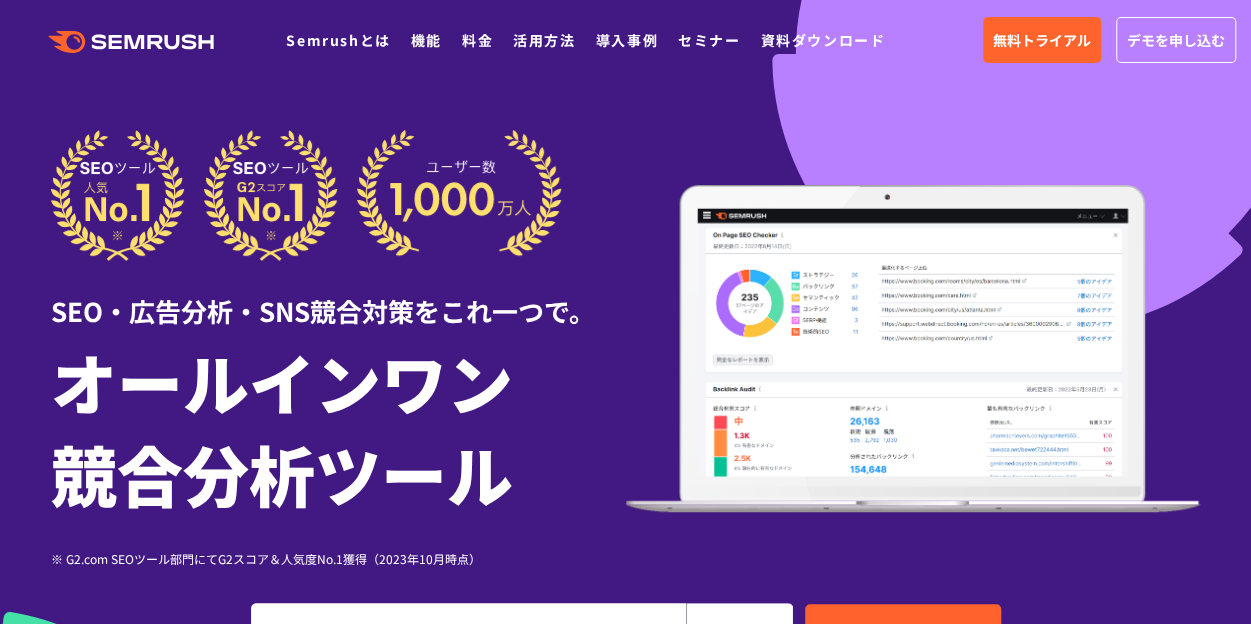 click on ".cls {fill: #FF642D;}" 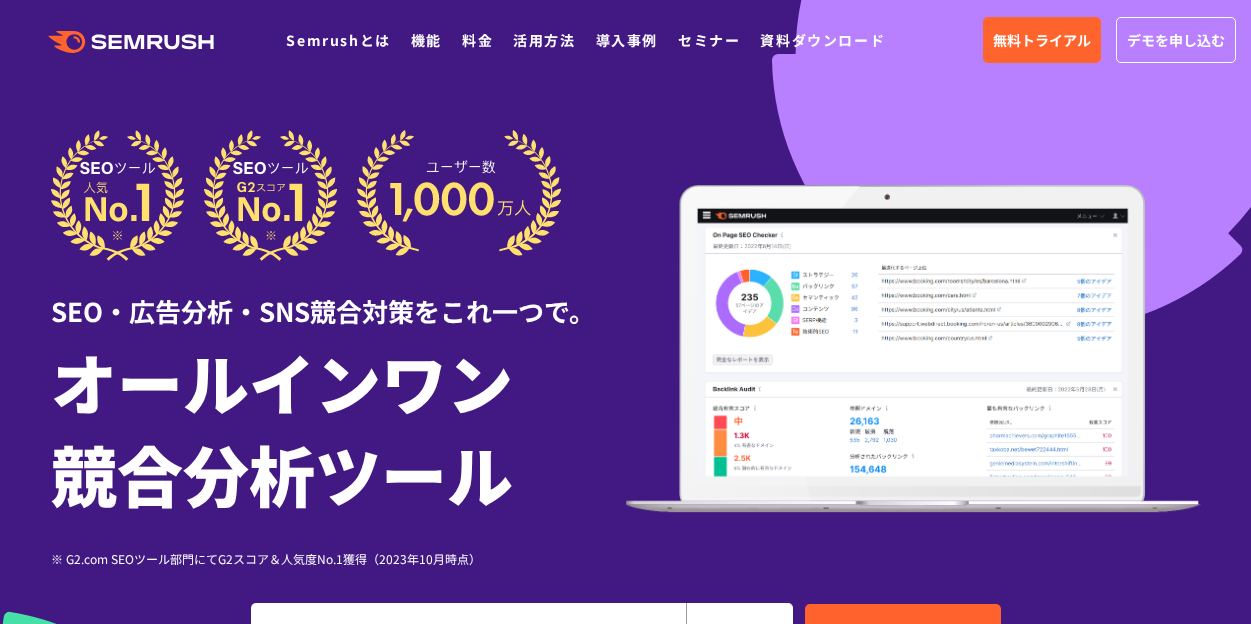 scroll, scrollTop: 0, scrollLeft: 0, axis: both 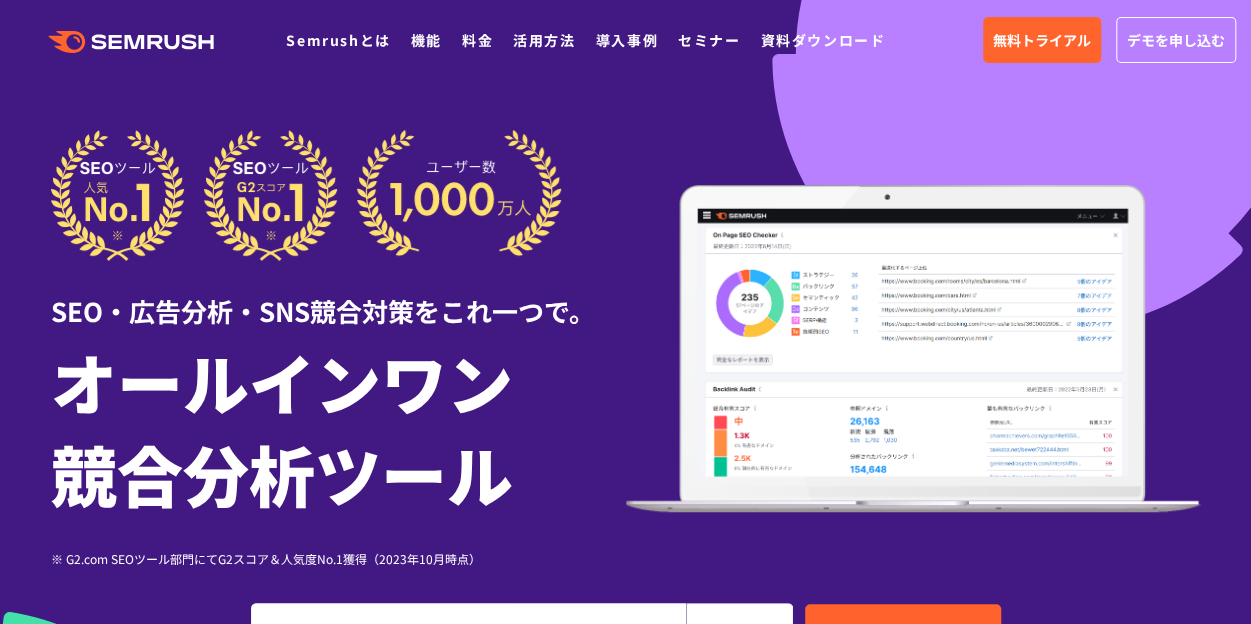 click on ".cls {fill: #FF642D;}" 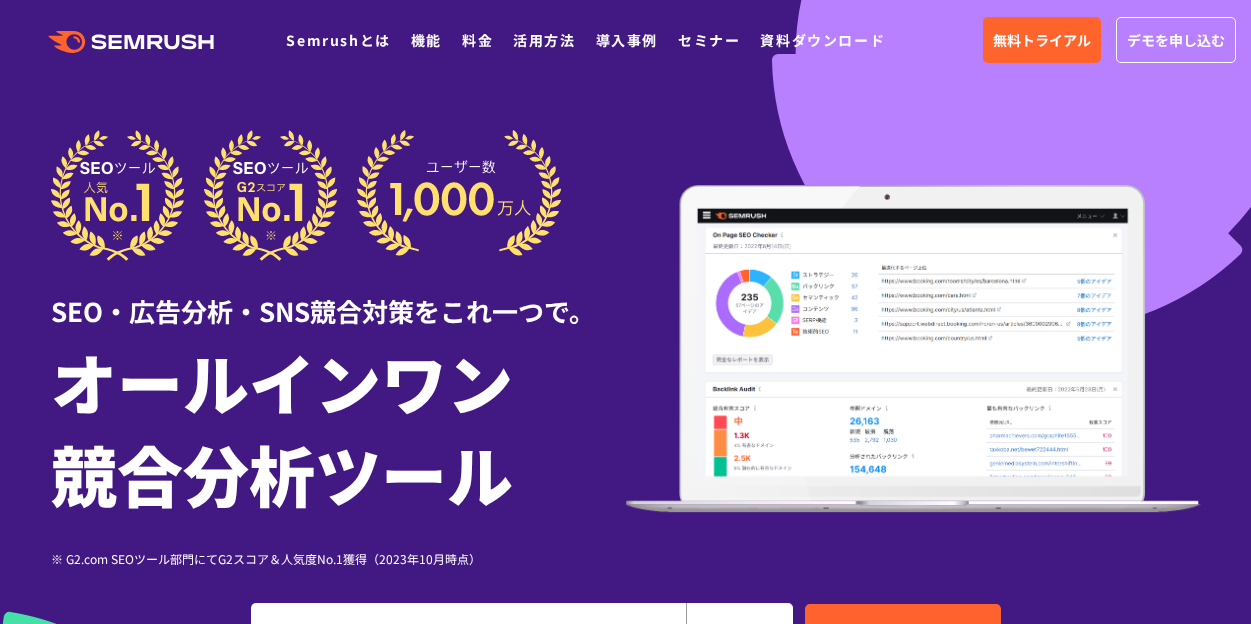 scroll, scrollTop: 0, scrollLeft: 0, axis: both 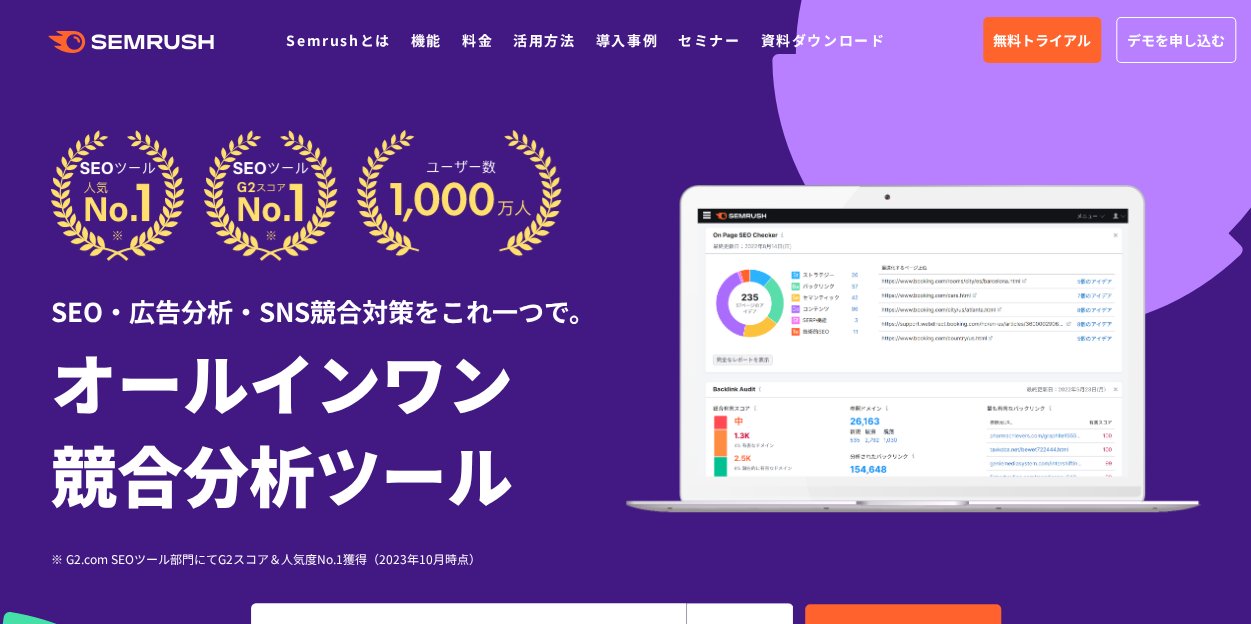 click on ".cls {fill: #FF642D;}" 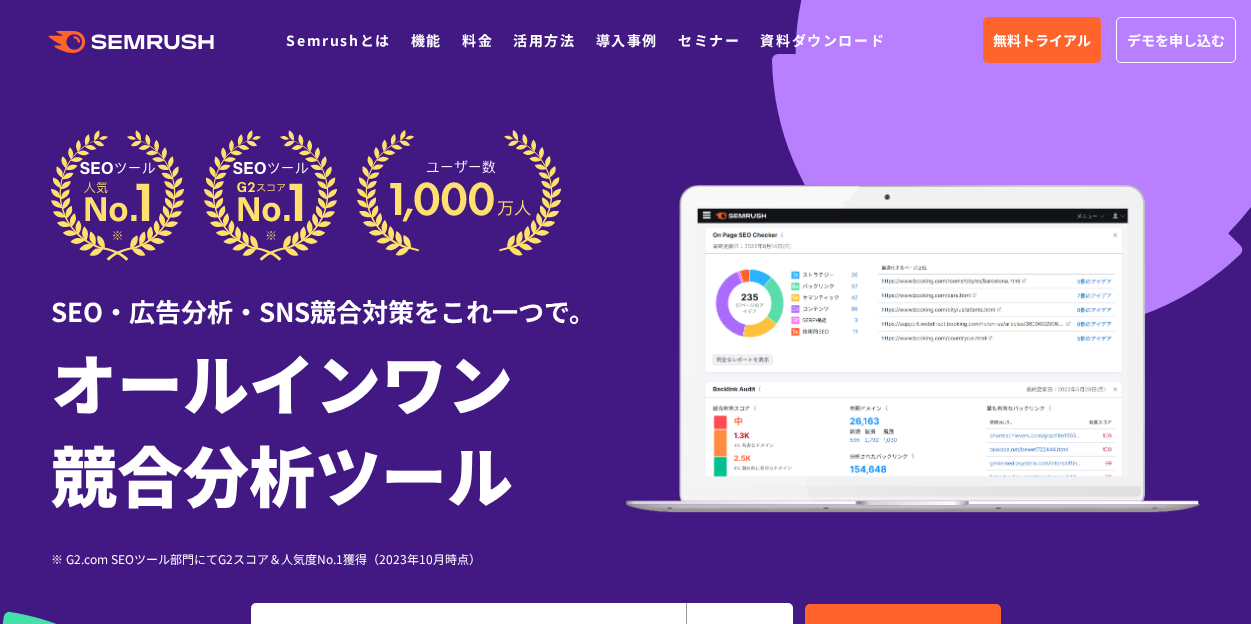 scroll, scrollTop: 0, scrollLeft: 0, axis: both 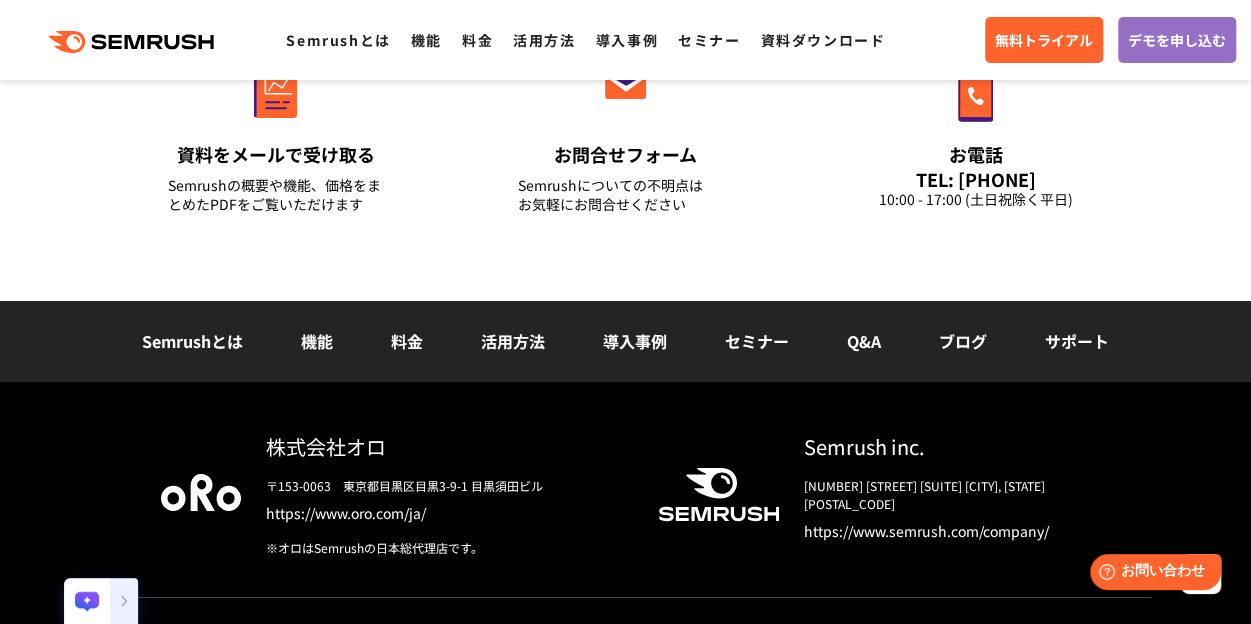 click on "サポート" at bounding box center (1077, 341) 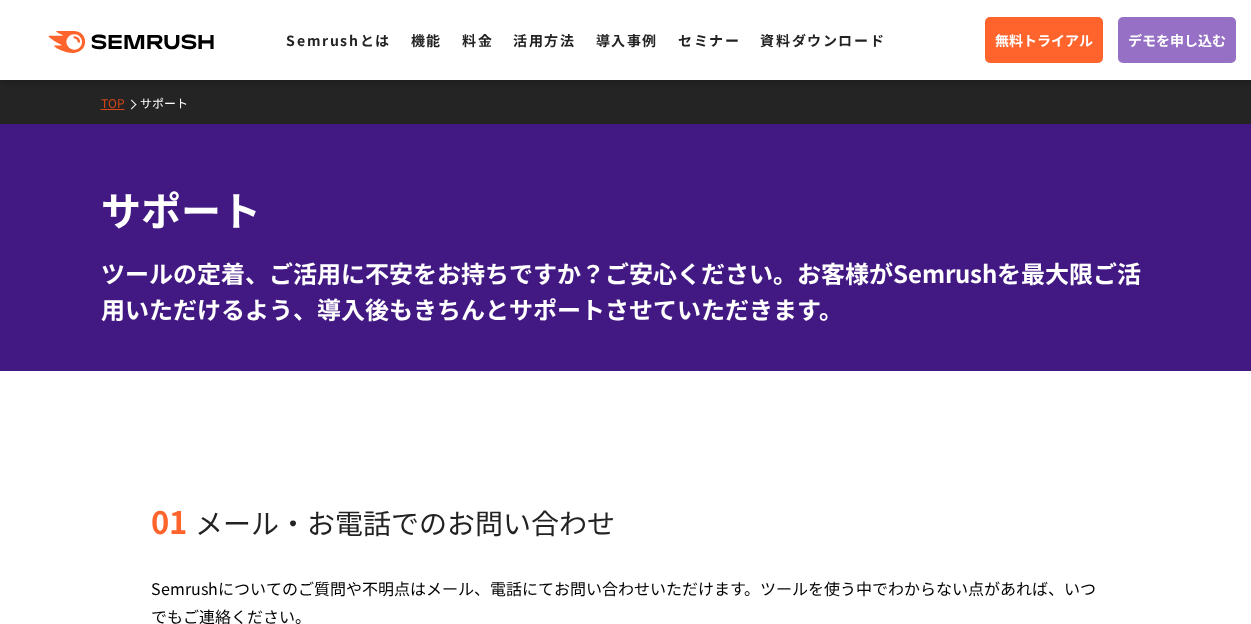 scroll, scrollTop: 0, scrollLeft: 0, axis: both 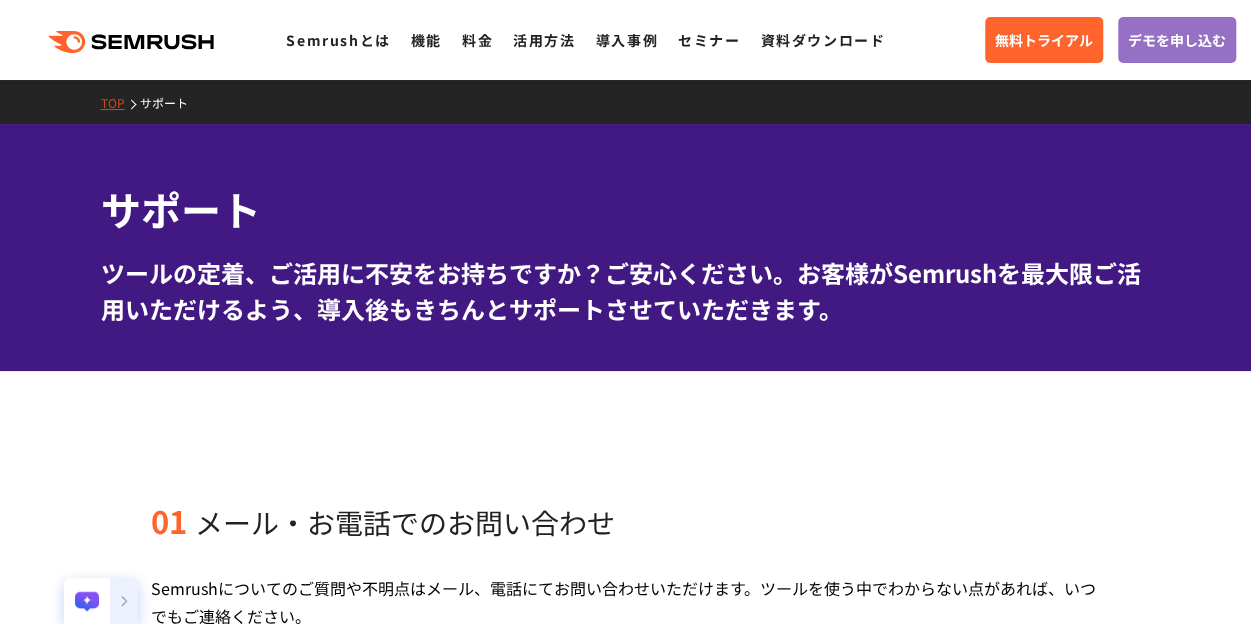 click on ".cls {fill: #FF642D;}" 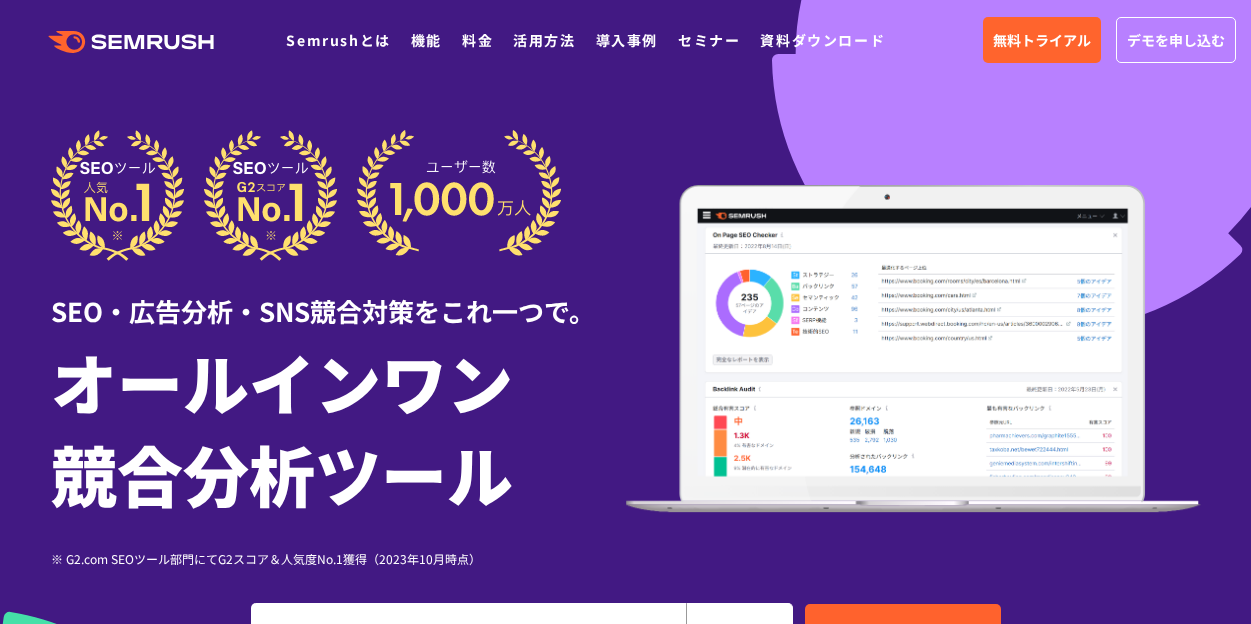 scroll, scrollTop: 0, scrollLeft: 0, axis: both 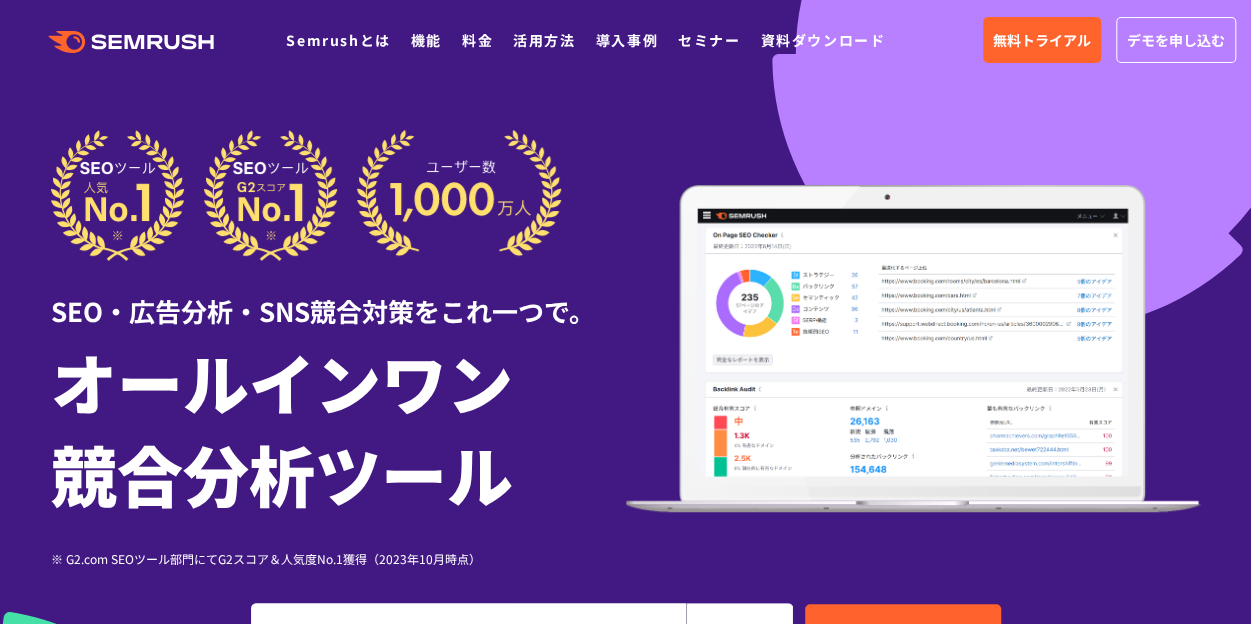 click on ".cls {fill: #FF642D;}" 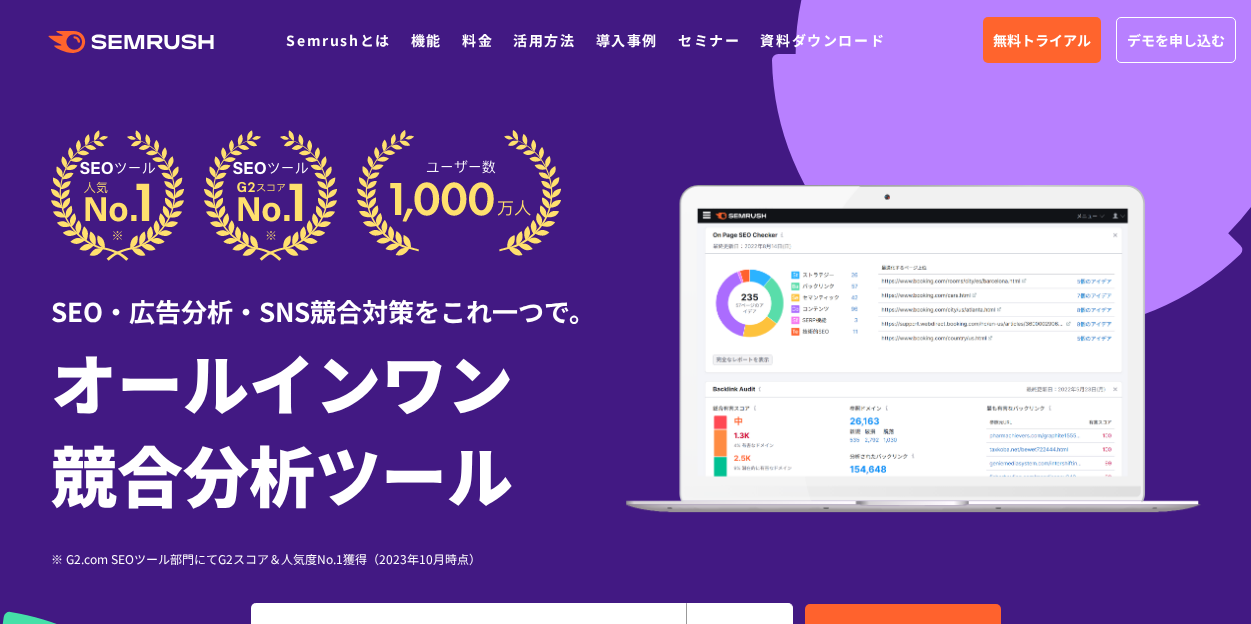 scroll, scrollTop: 0, scrollLeft: 0, axis: both 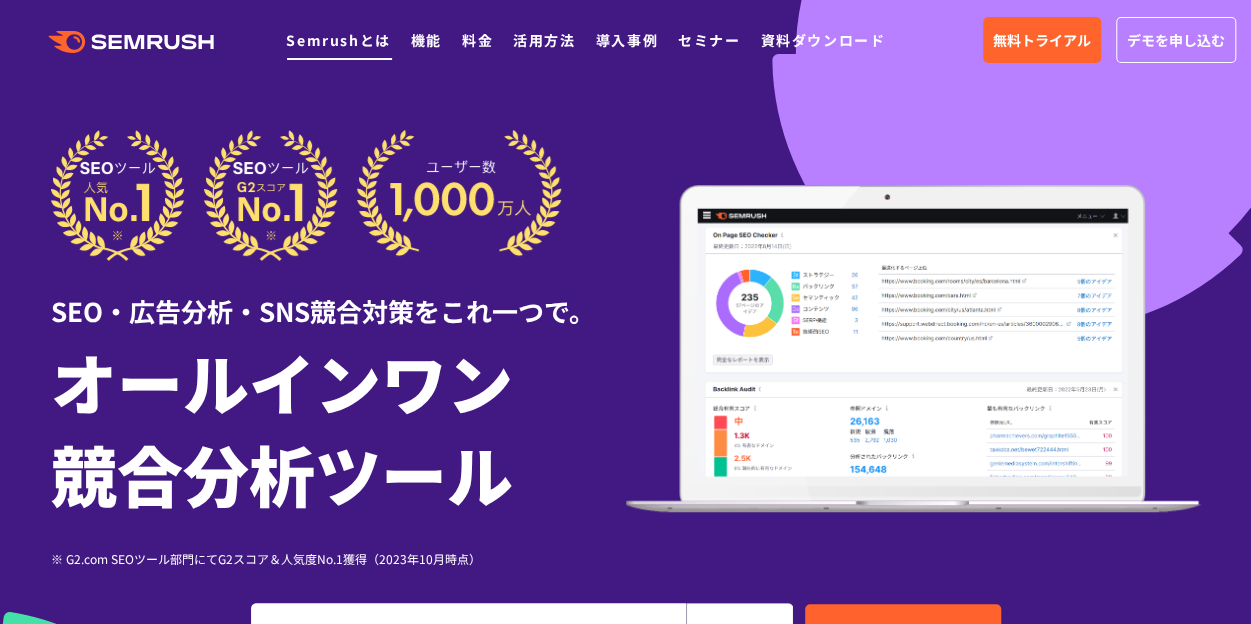 click on "Semrushとは" at bounding box center [338, 40] 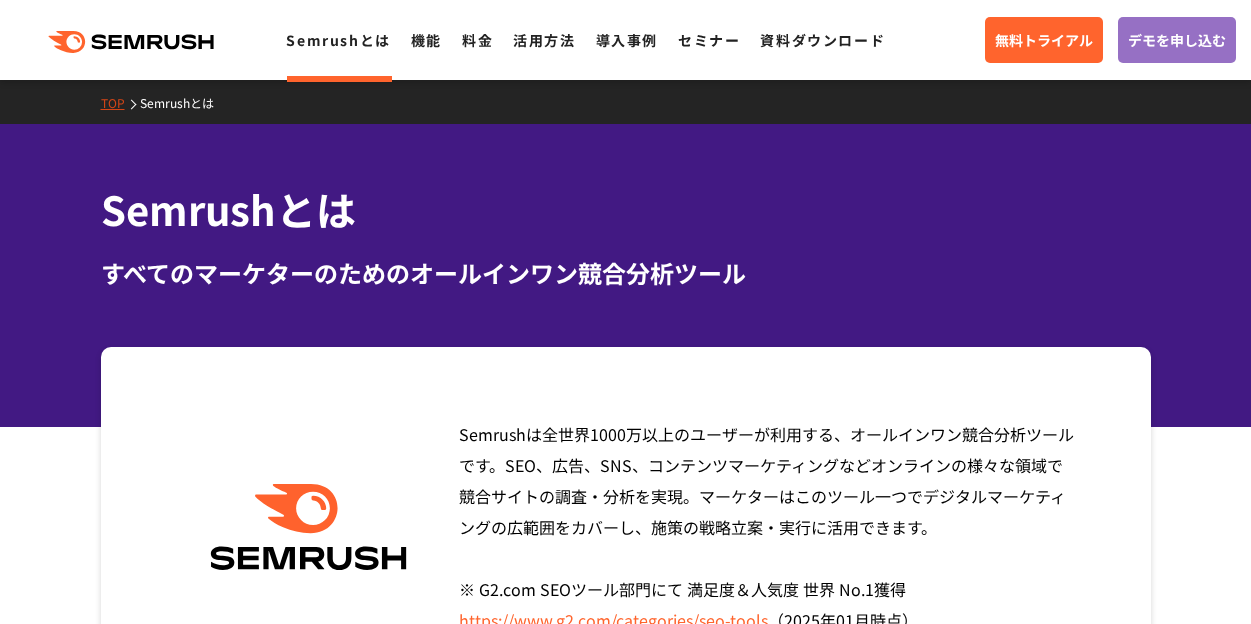 scroll, scrollTop: 0, scrollLeft: 0, axis: both 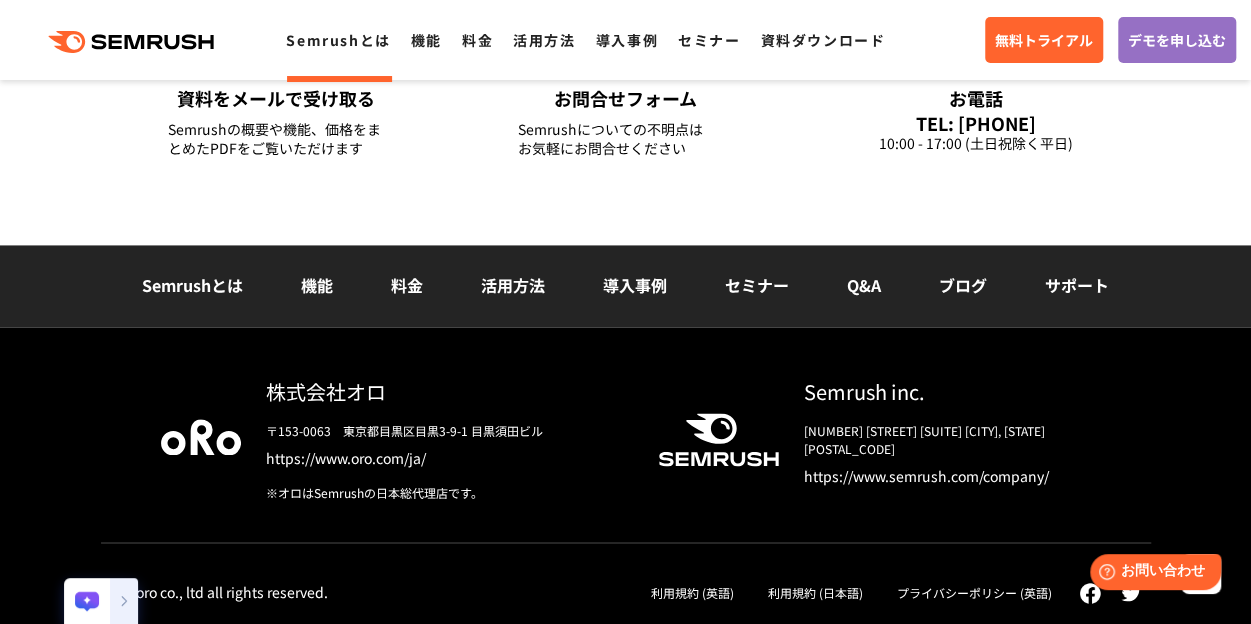 click on "サポート" at bounding box center [1077, 285] 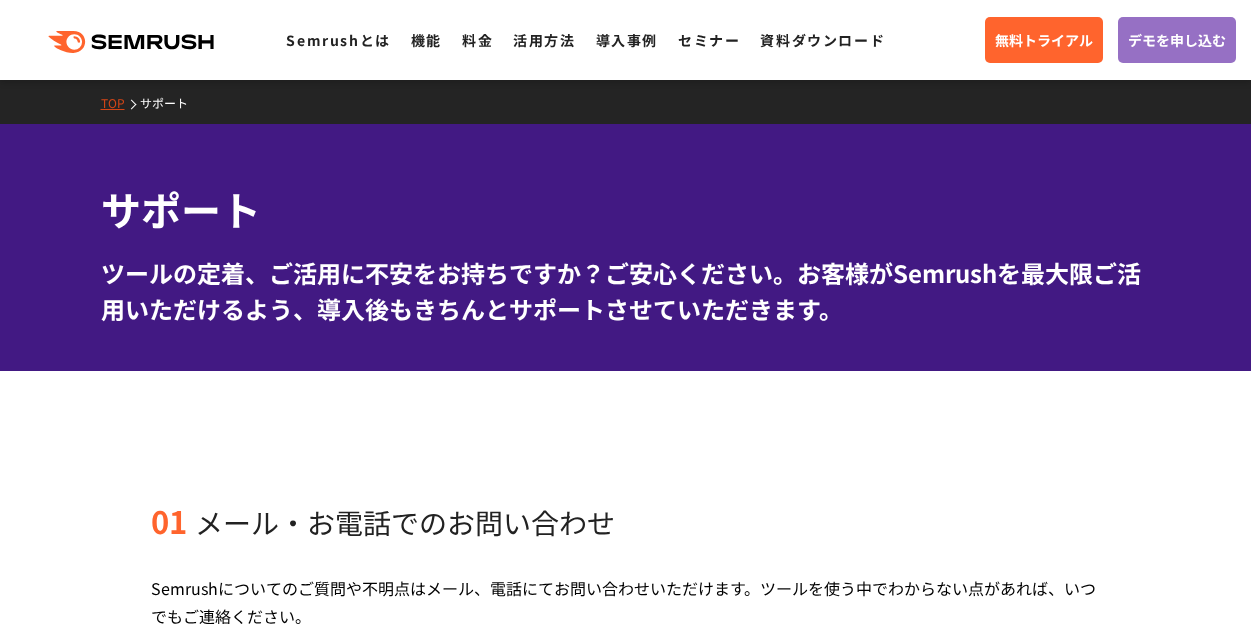 scroll, scrollTop: 0, scrollLeft: 0, axis: both 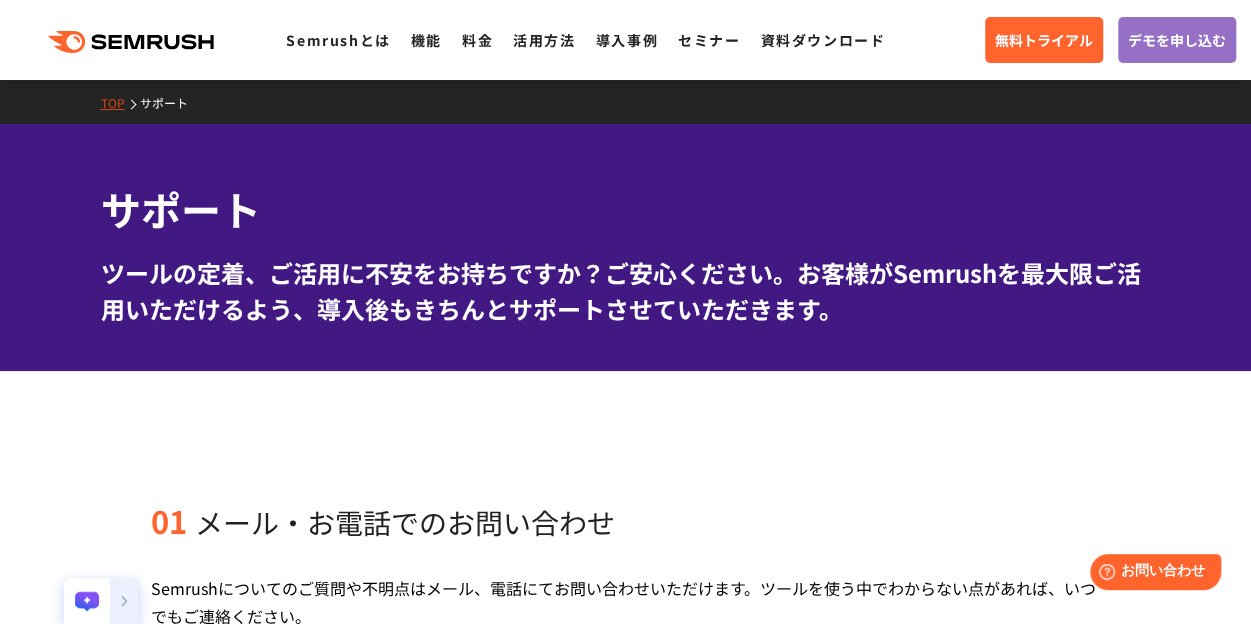 click on ".cls {fill: #FF642D;}" at bounding box center [133, 40] 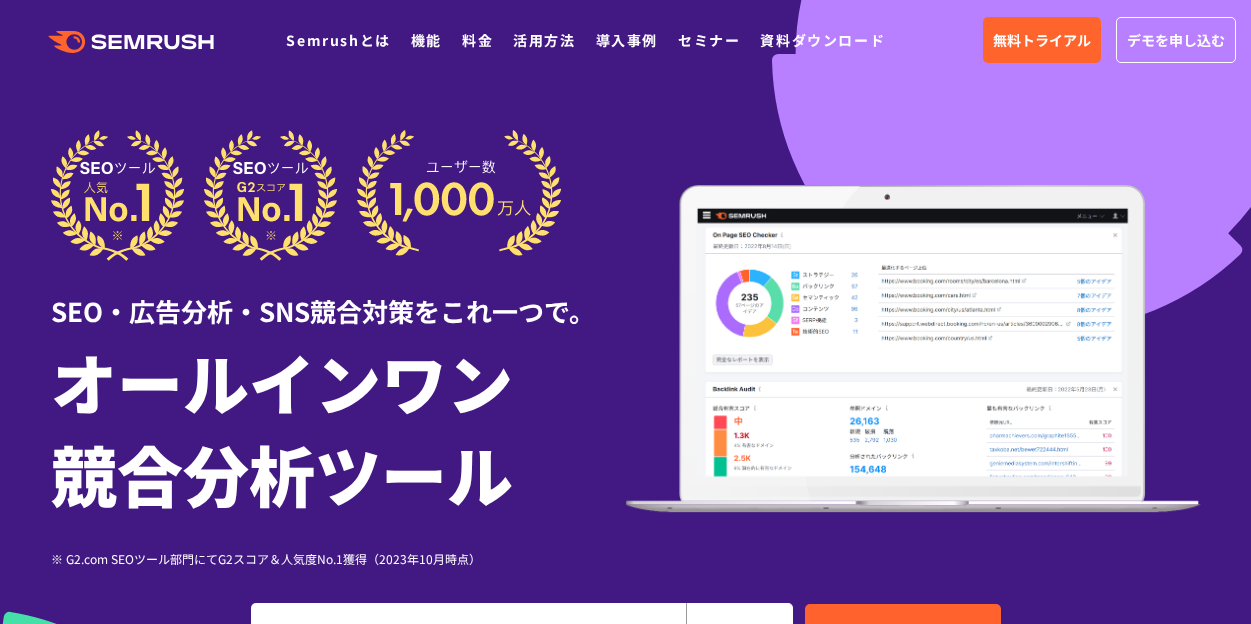 scroll, scrollTop: 0, scrollLeft: 0, axis: both 